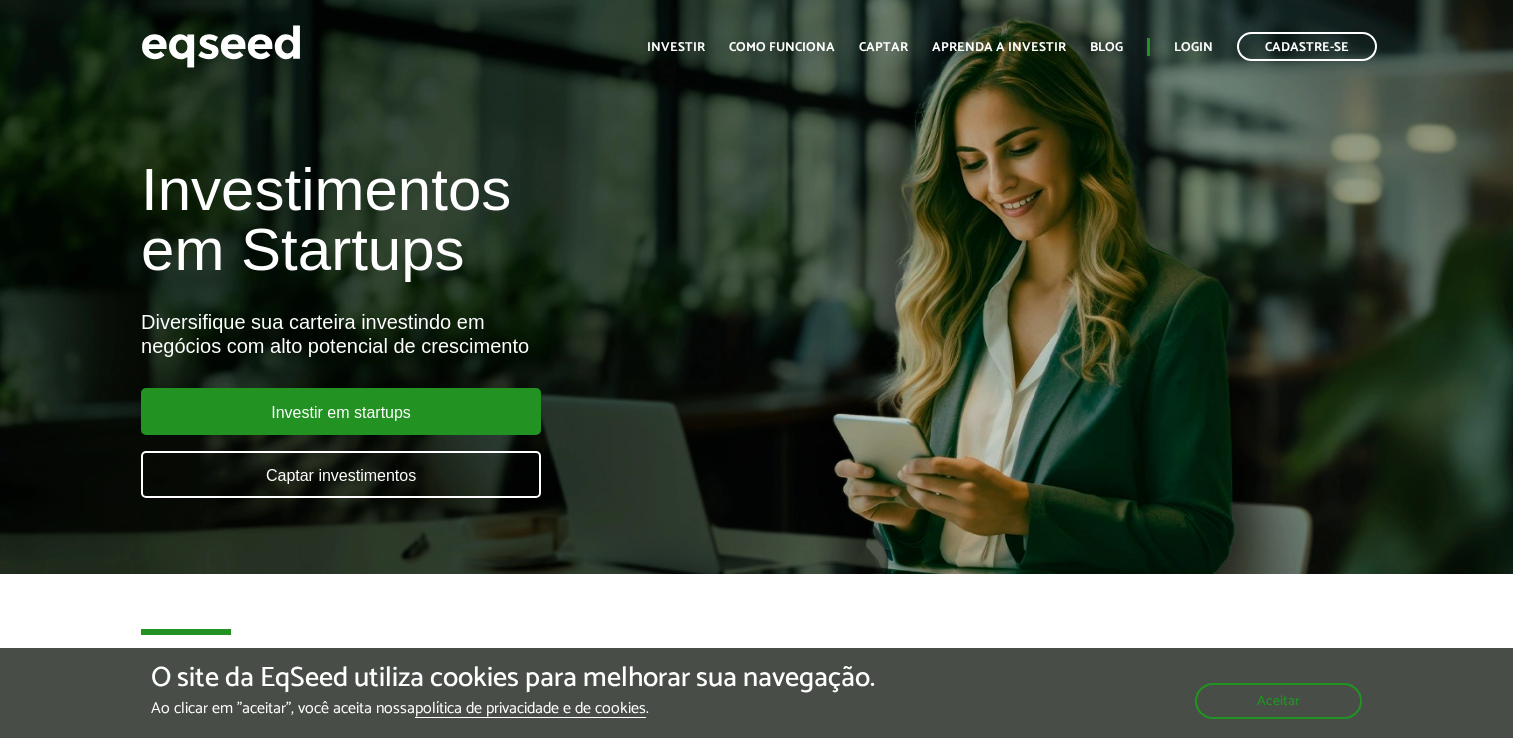 scroll, scrollTop: 0, scrollLeft: 0, axis: both 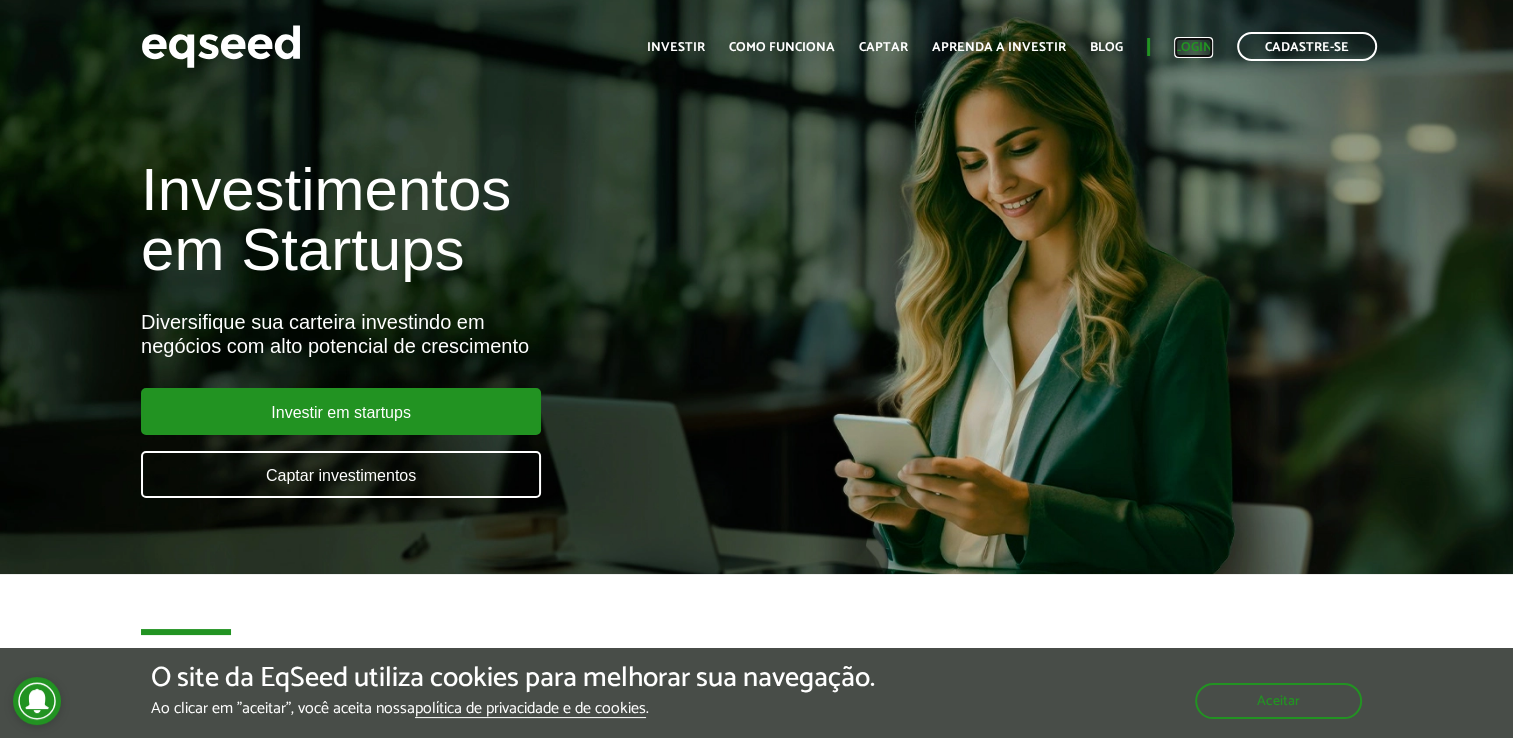 click on "Login" at bounding box center (1193, 47) 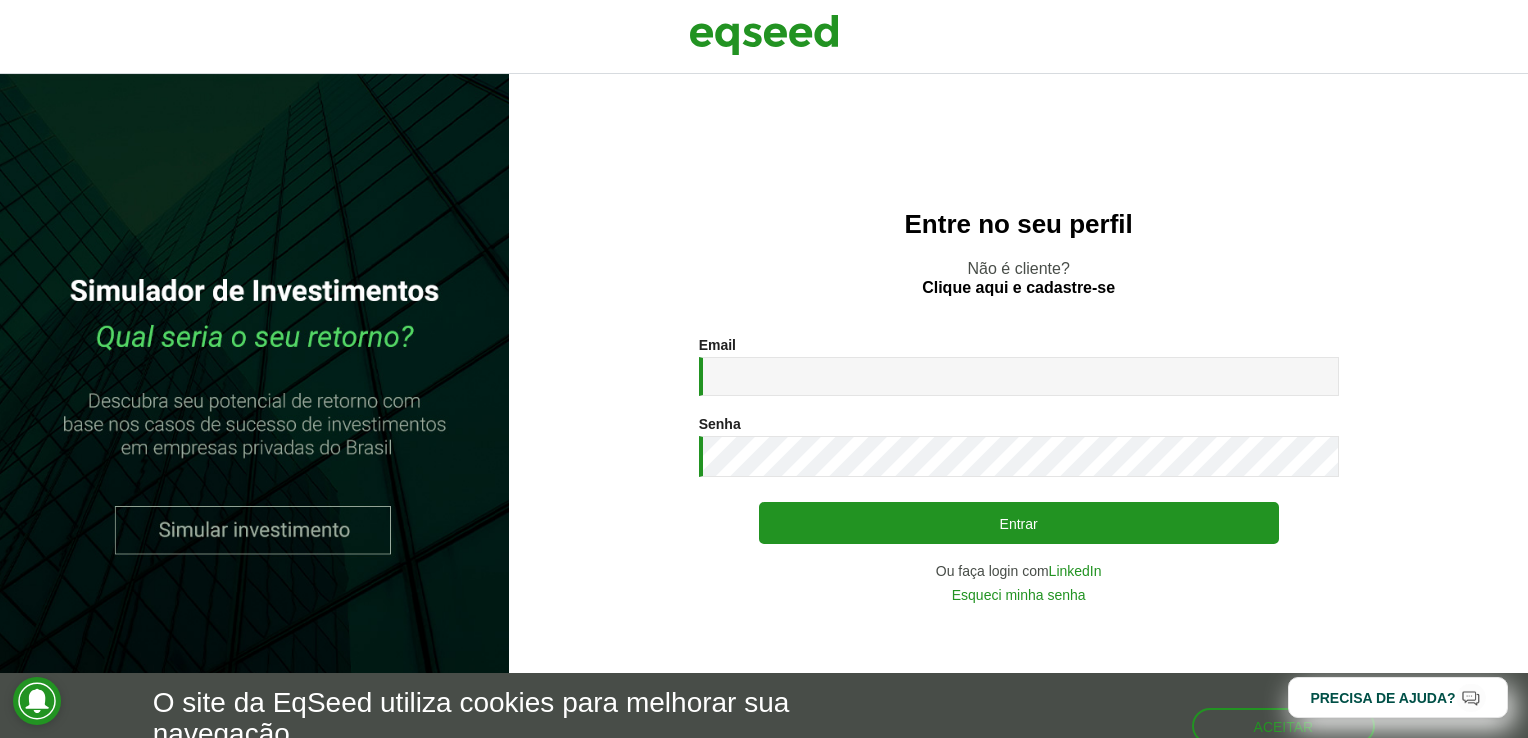 scroll, scrollTop: 0, scrollLeft: 0, axis: both 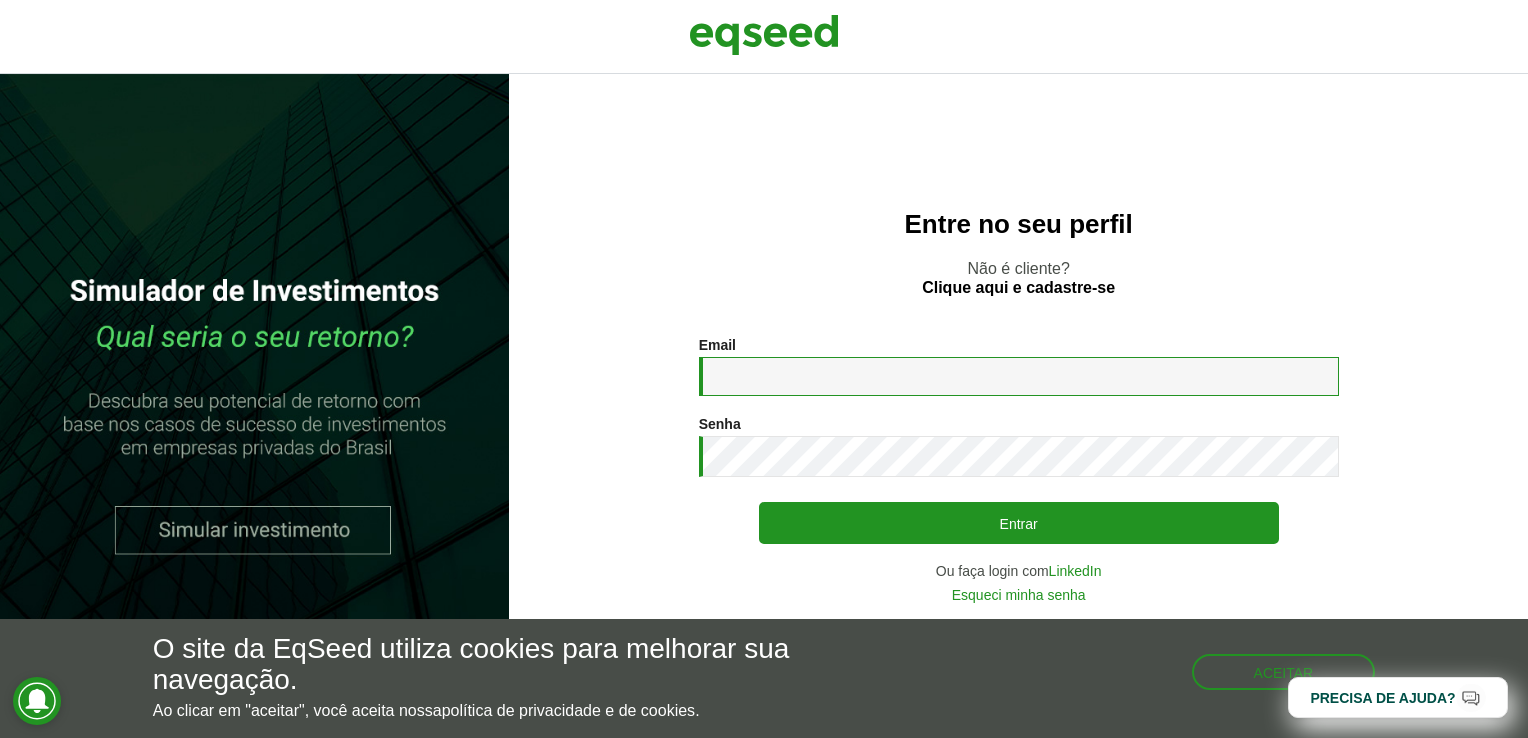 click on "Email  *" at bounding box center (1019, 376) 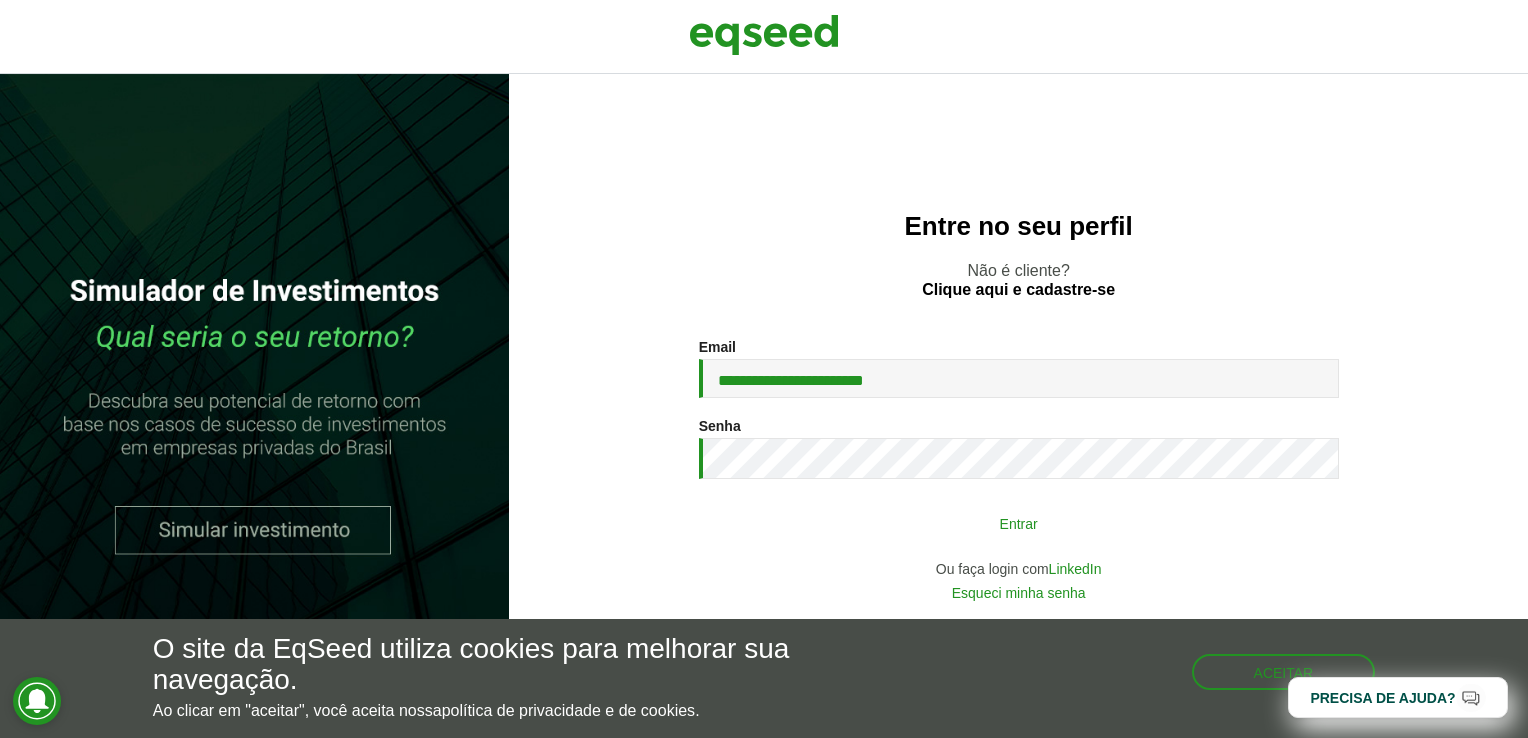 click on "Entrar" at bounding box center (1019, 523) 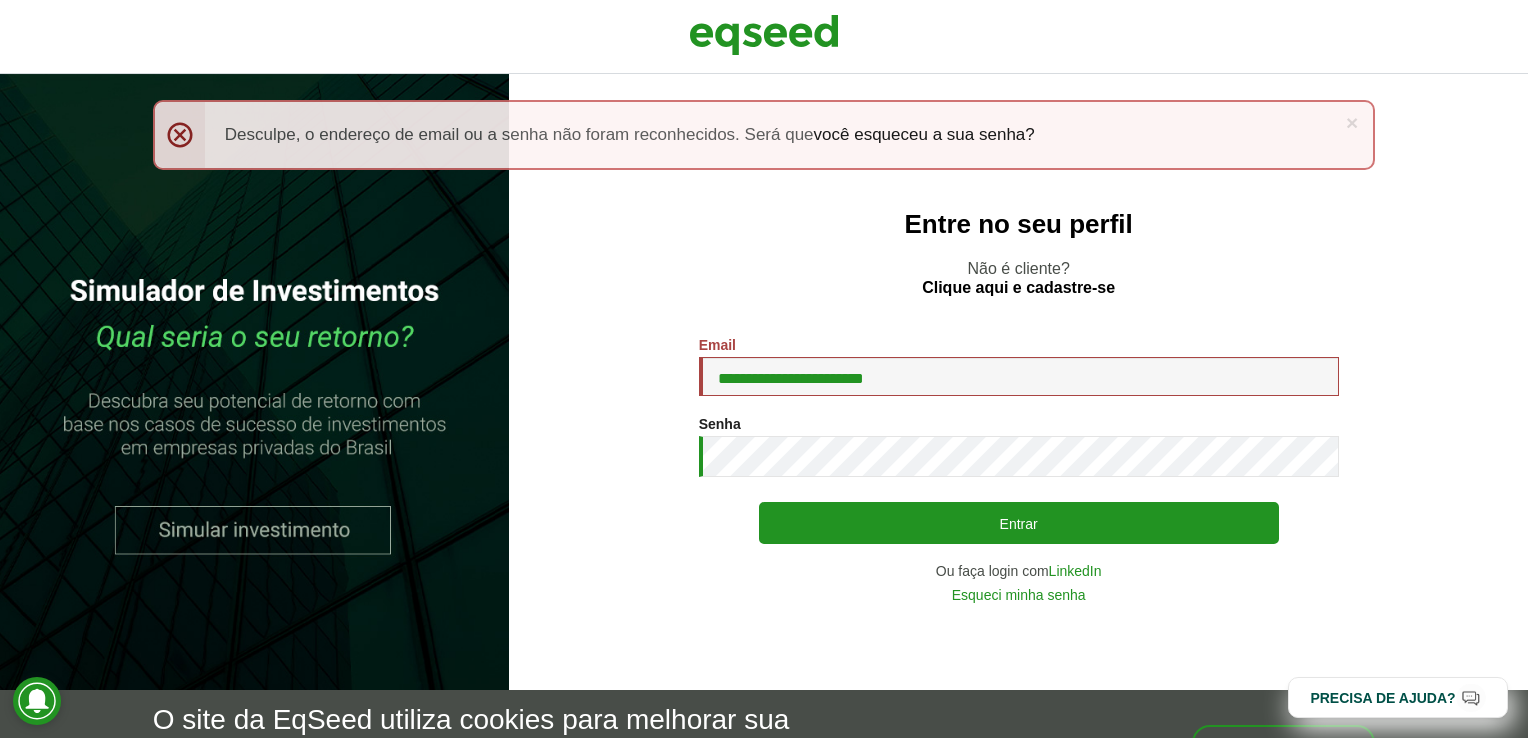 scroll, scrollTop: 0, scrollLeft: 0, axis: both 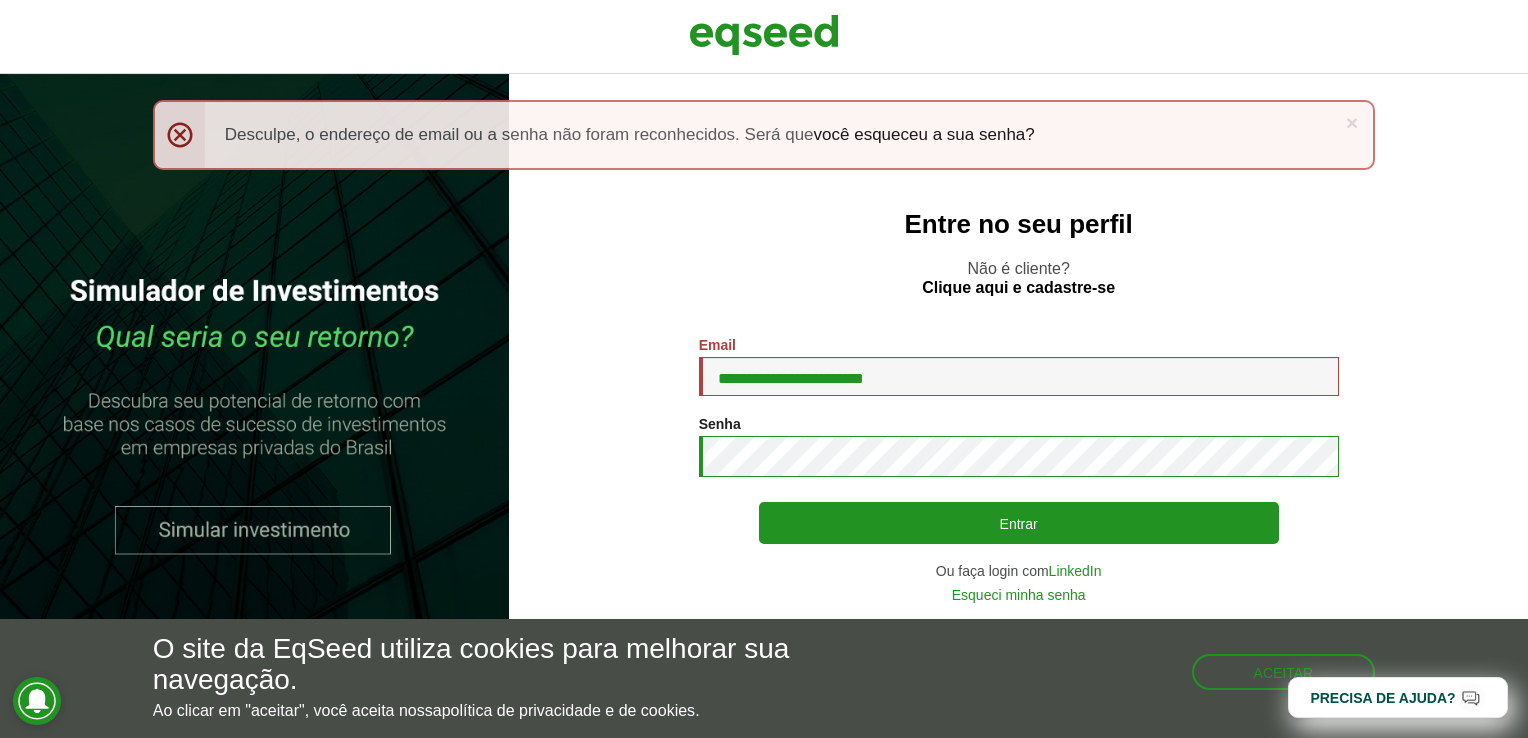 click on "Entrar" at bounding box center [1019, 523] 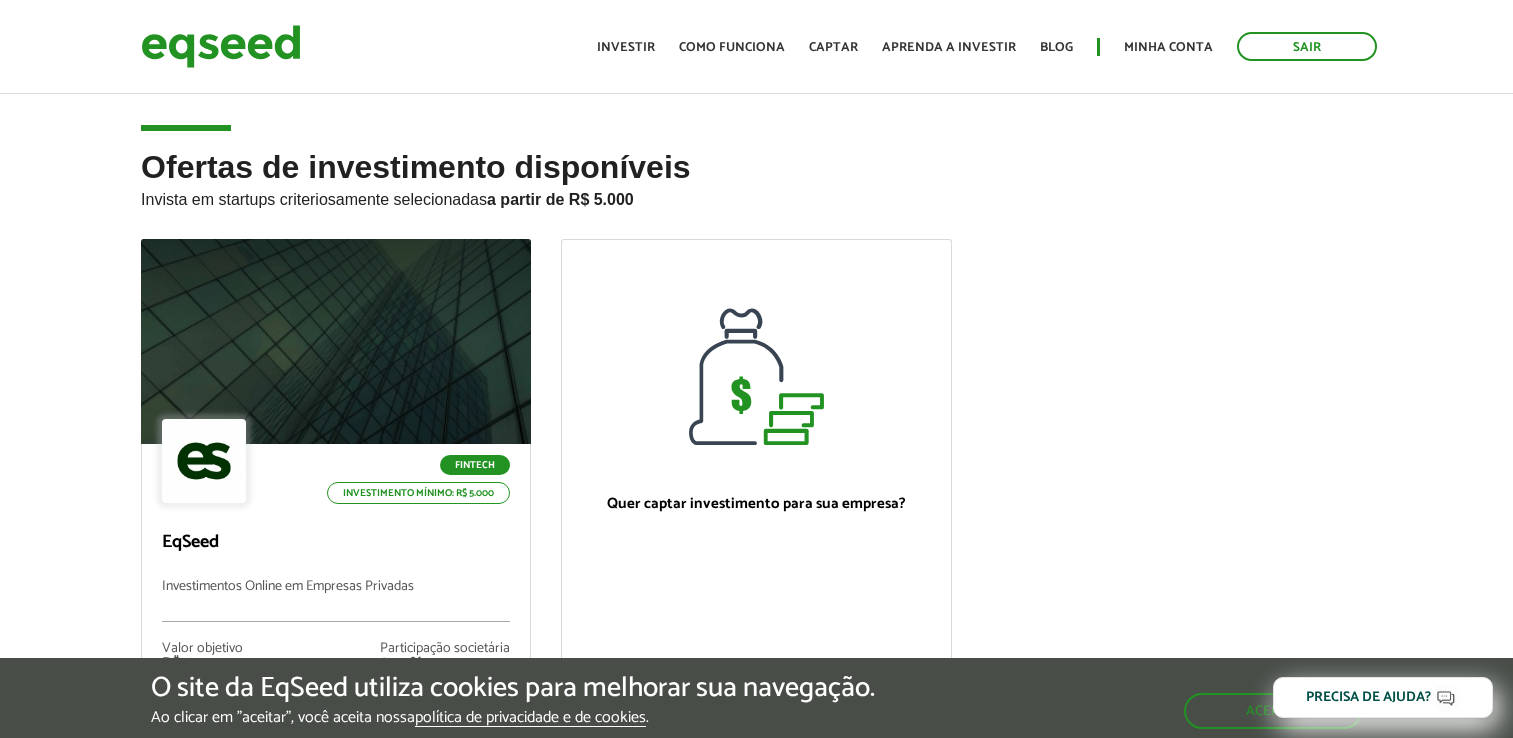 scroll, scrollTop: 0, scrollLeft: 0, axis: both 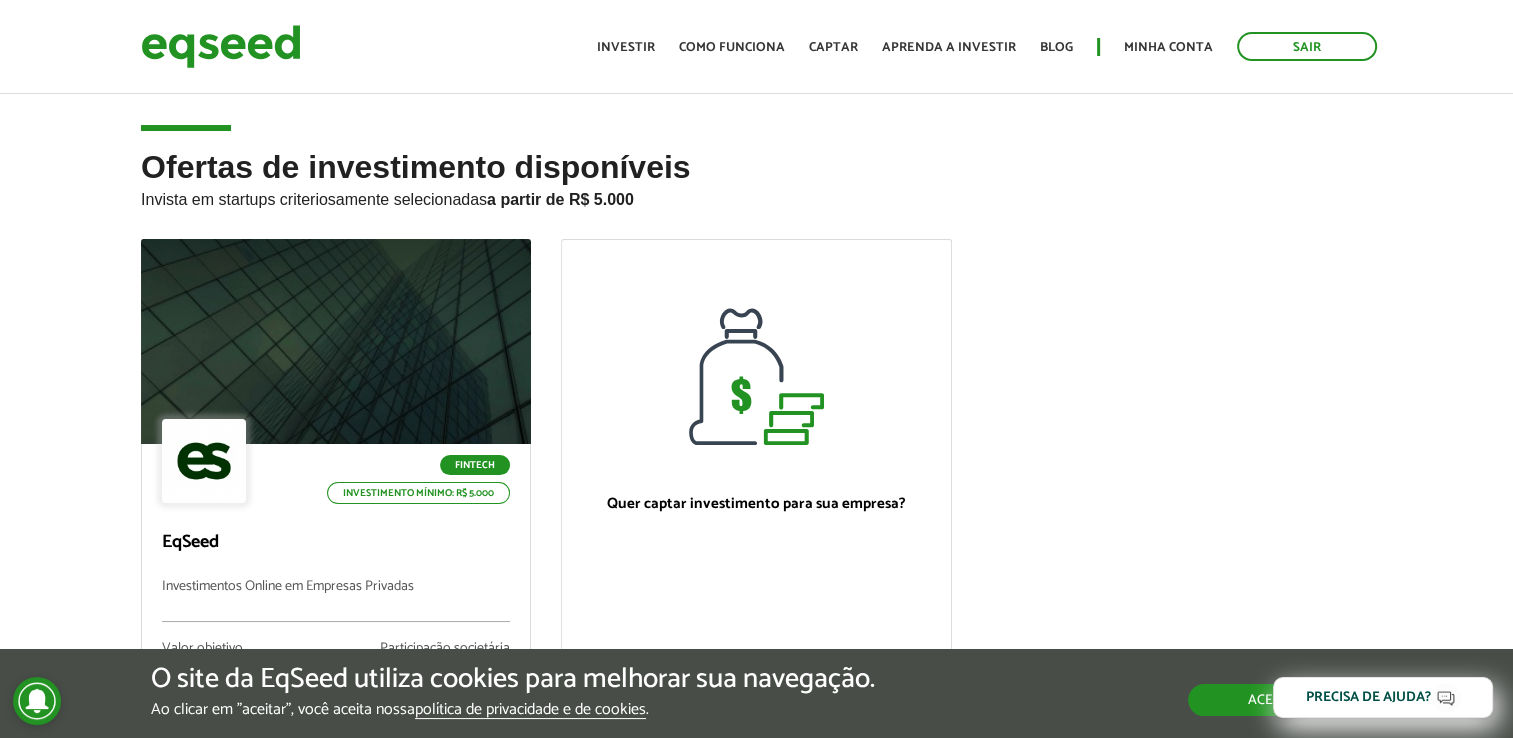 click on "Aceitar" at bounding box center [1275, 700] 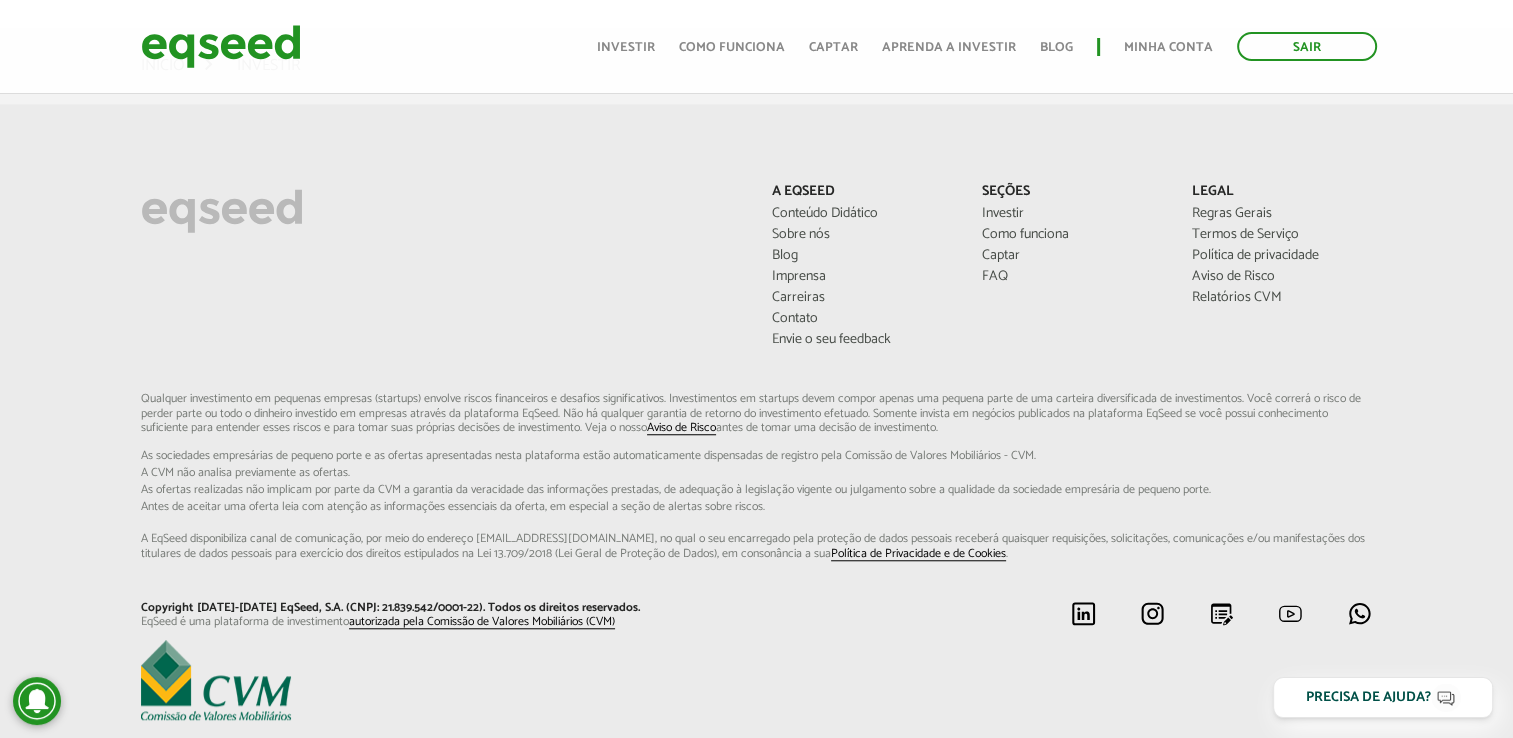 scroll, scrollTop: 0, scrollLeft: 0, axis: both 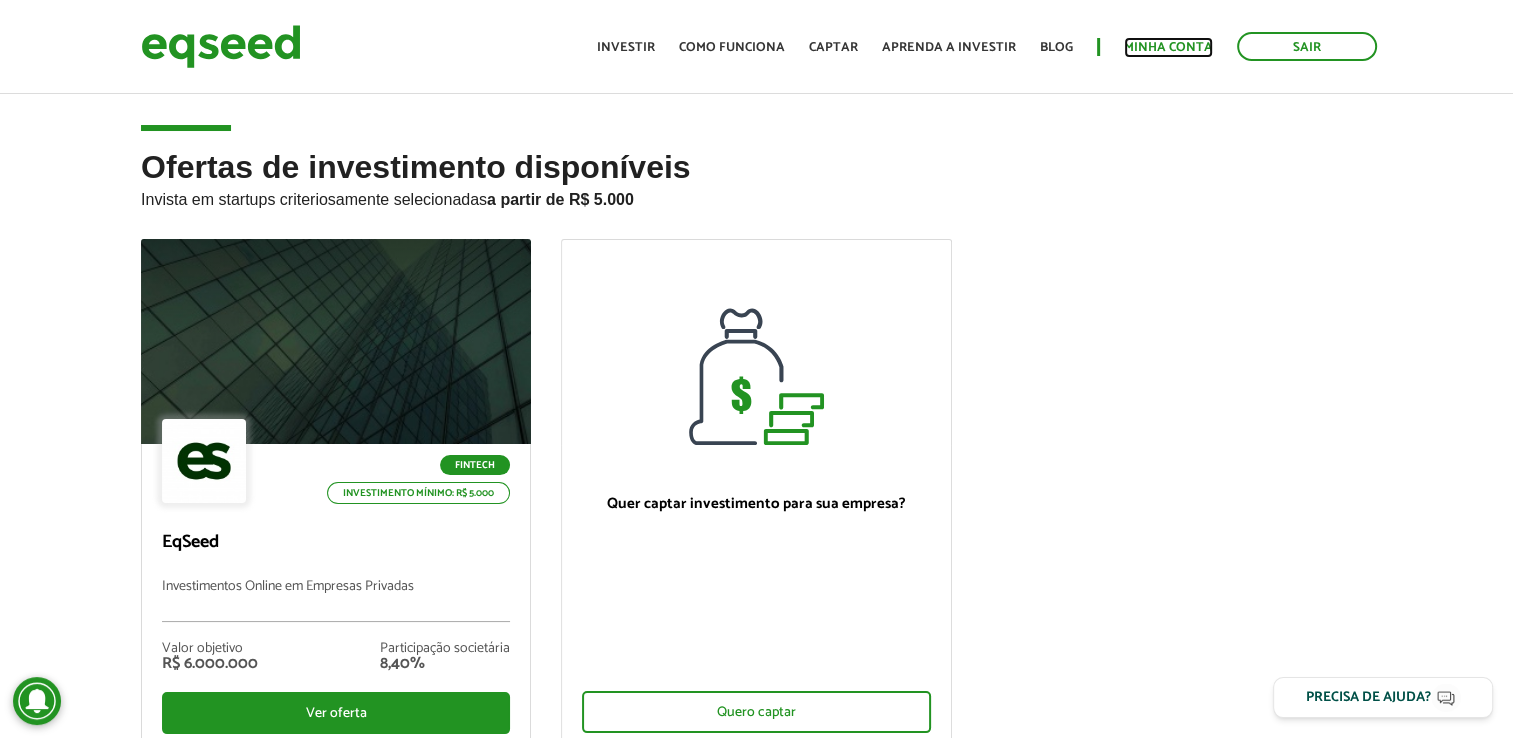click on "Minha conta" at bounding box center (1168, 47) 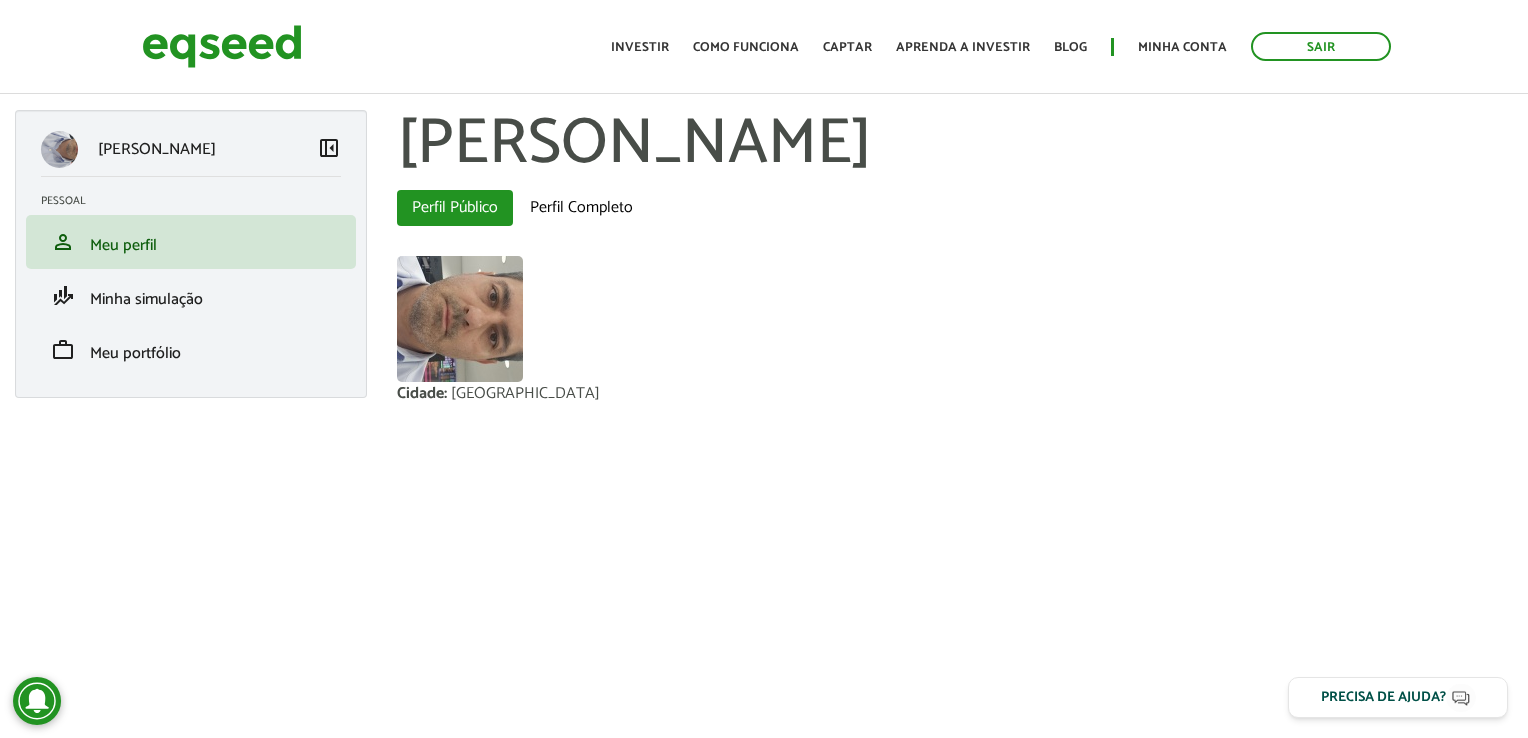 scroll, scrollTop: 0, scrollLeft: 0, axis: both 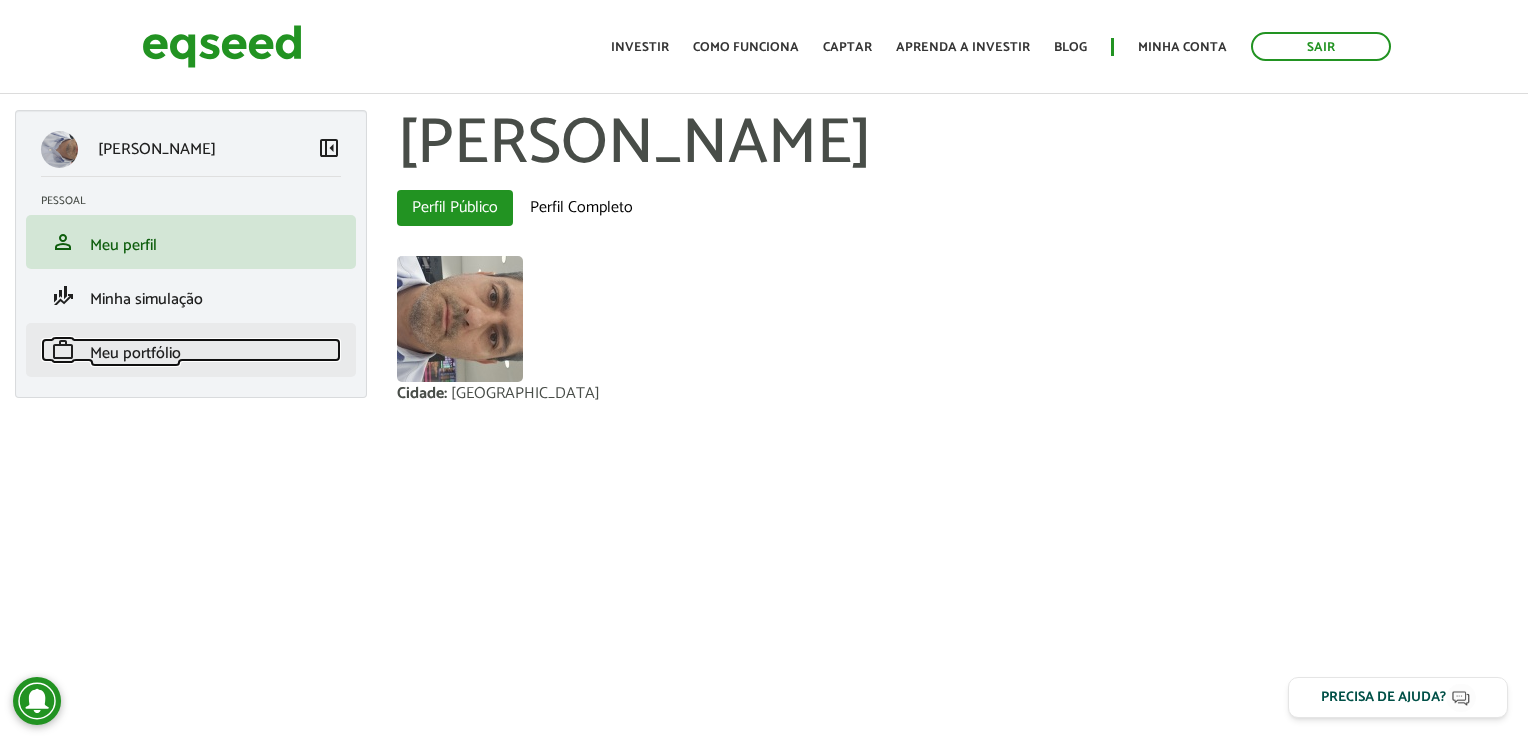 click on "Meu portfólio" at bounding box center [135, 353] 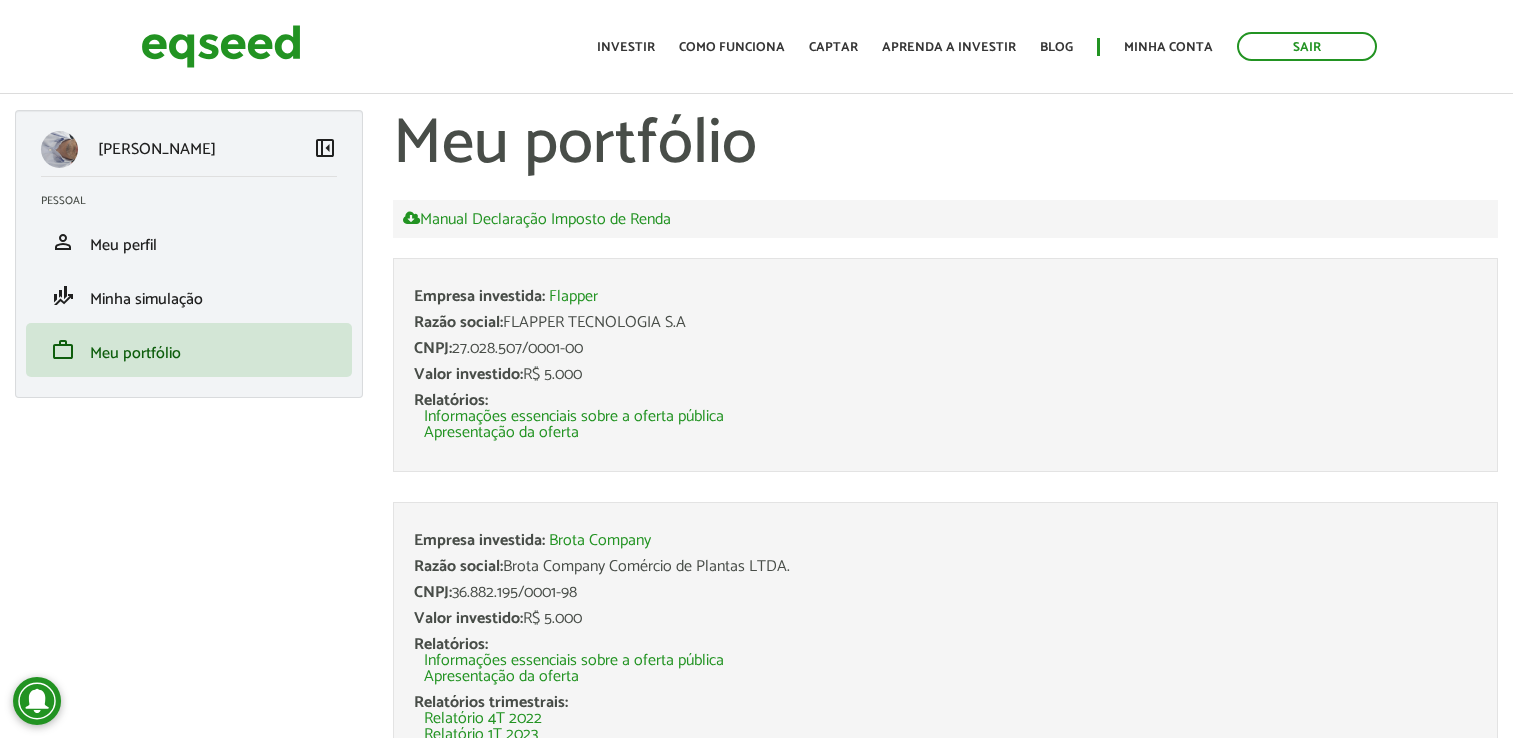 scroll, scrollTop: 0, scrollLeft: 0, axis: both 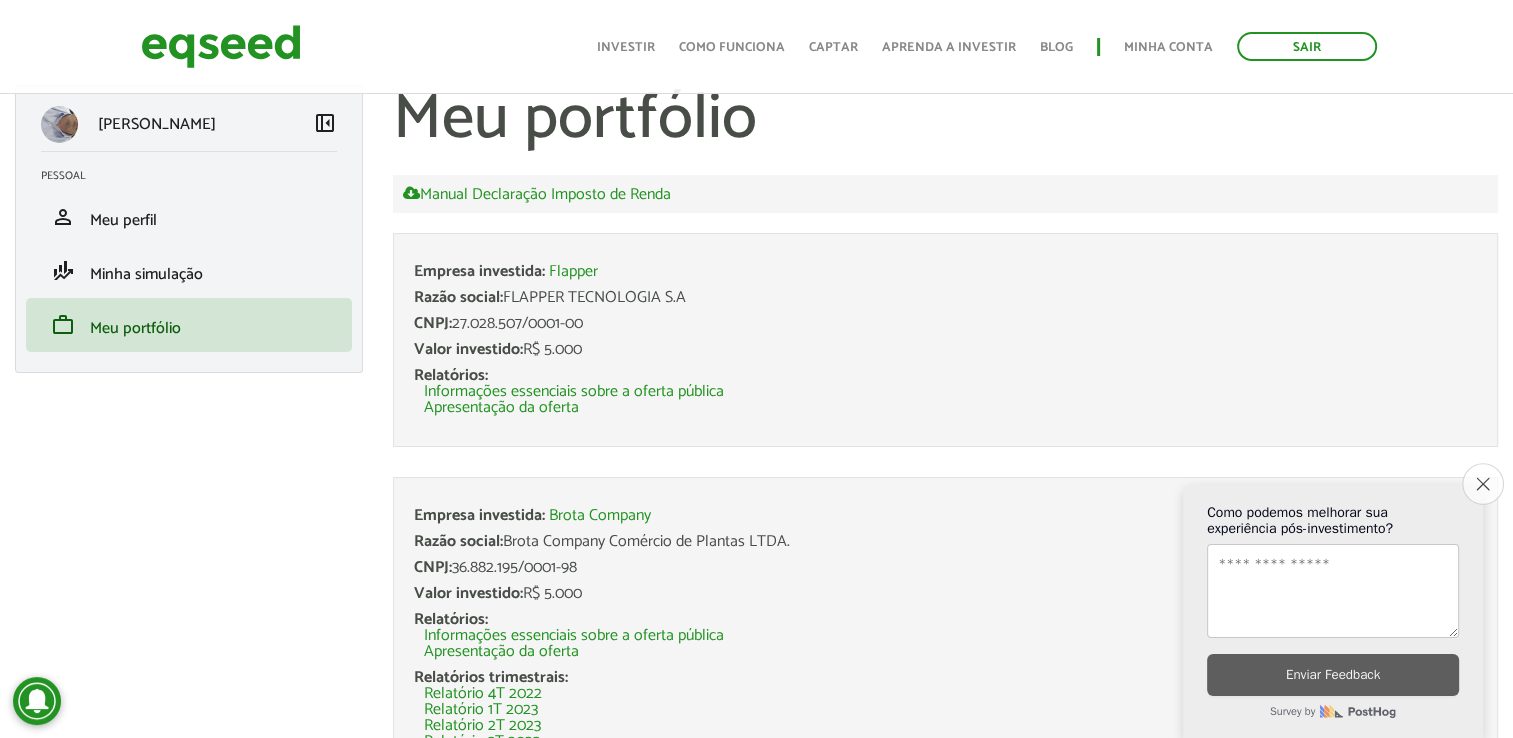 click on "Close survey" at bounding box center [1483, 484] 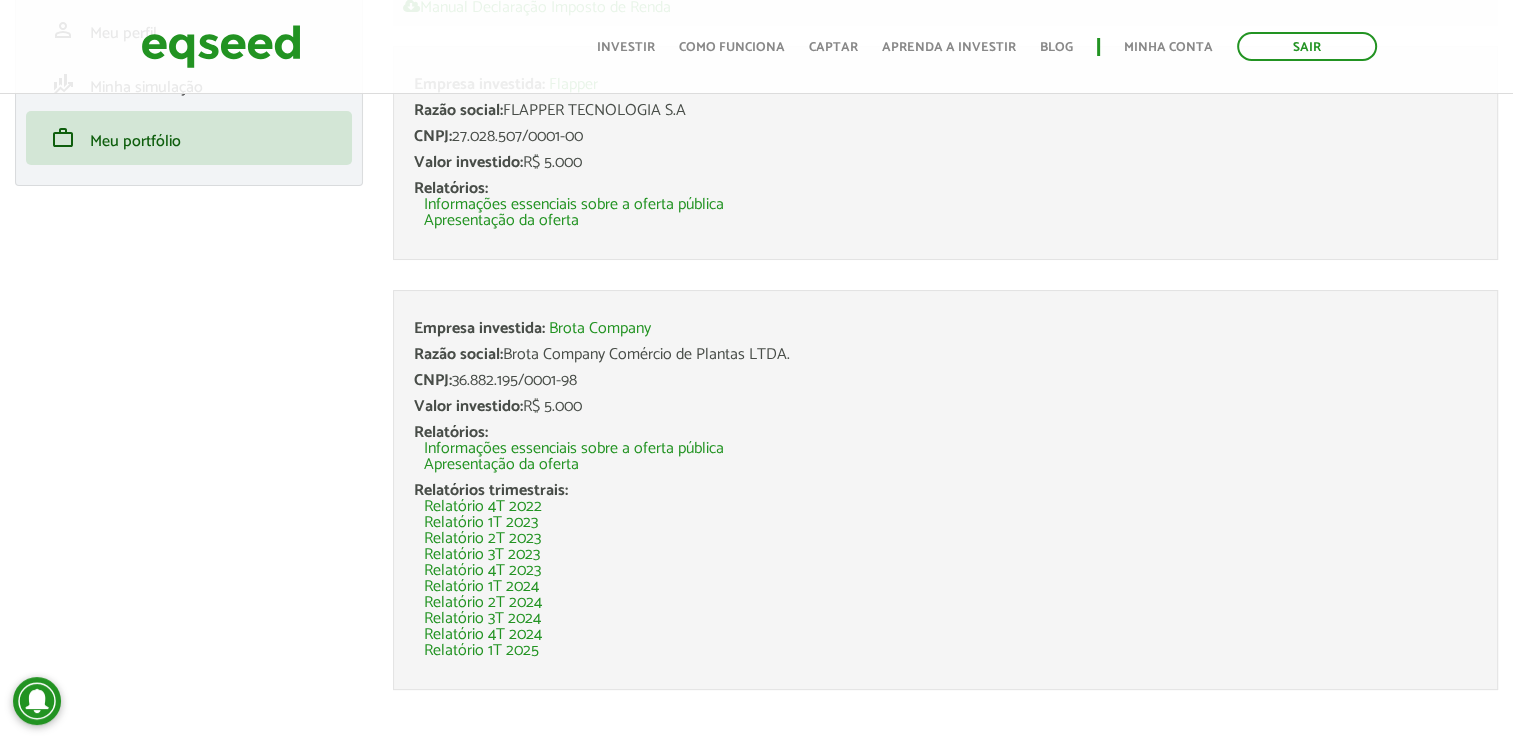 scroll, scrollTop: 232, scrollLeft: 0, axis: vertical 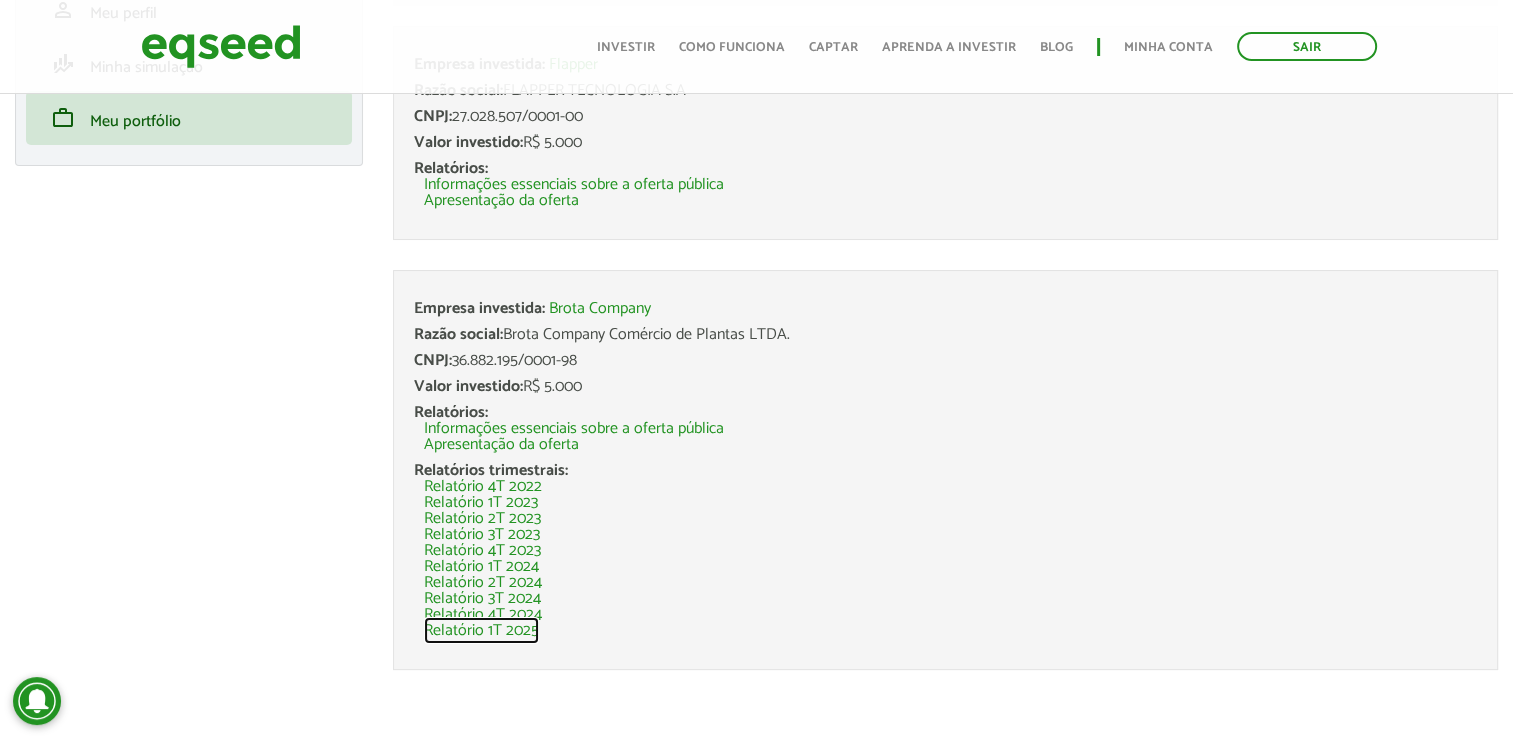 click on "Relatório 1T 2025" at bounding box center [481, 631] 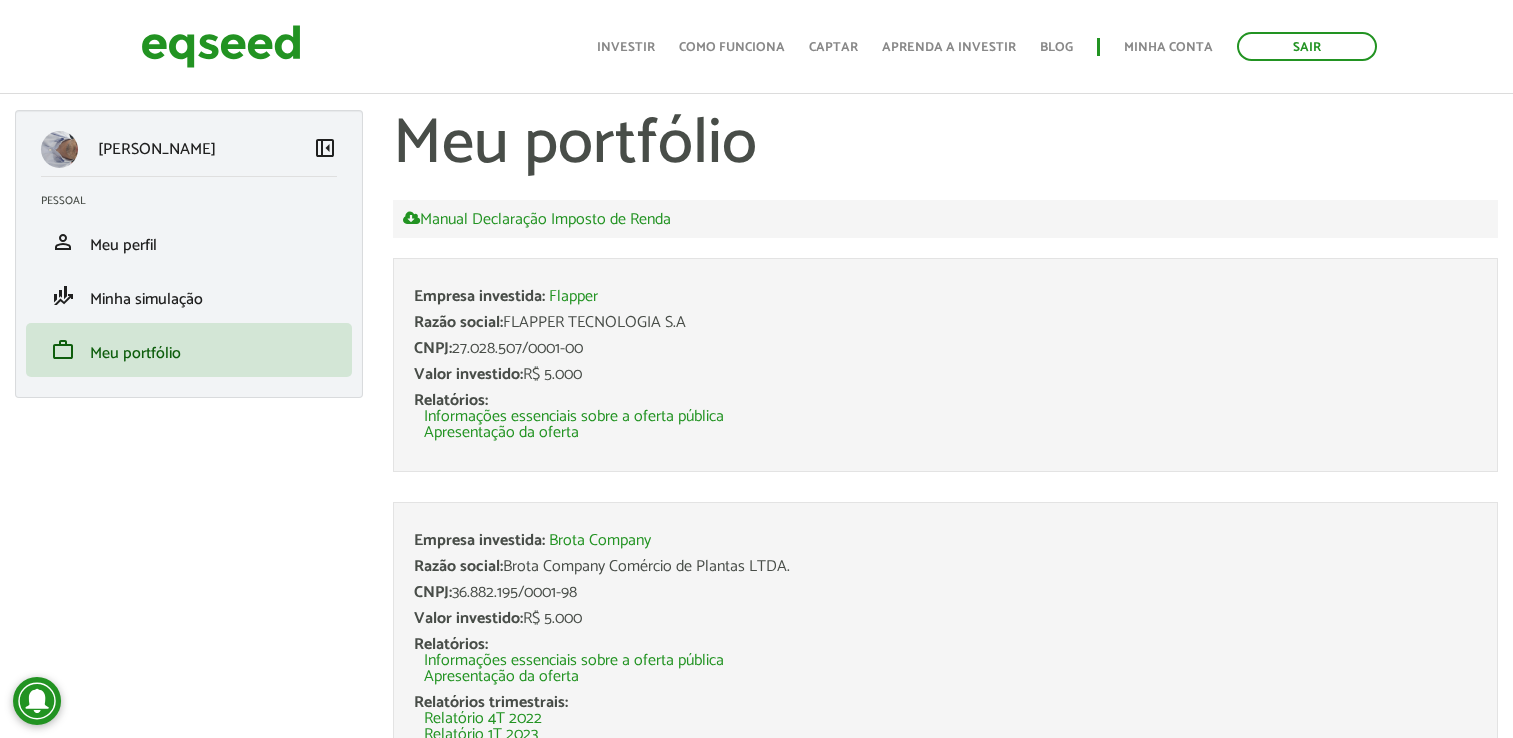 scroll, scrollTop: 232, scrollLeft: 0, axis: vertical 